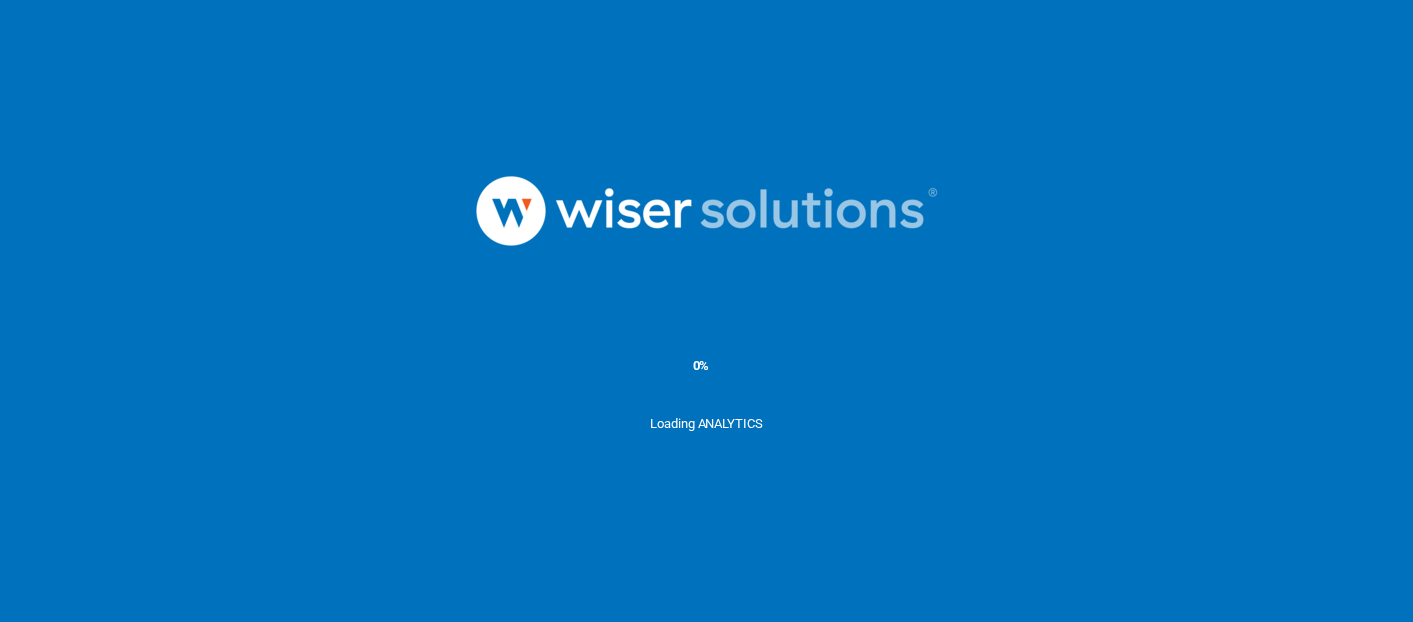 scroll, scrollTop: 0, scrollLeft: 0, axis: both 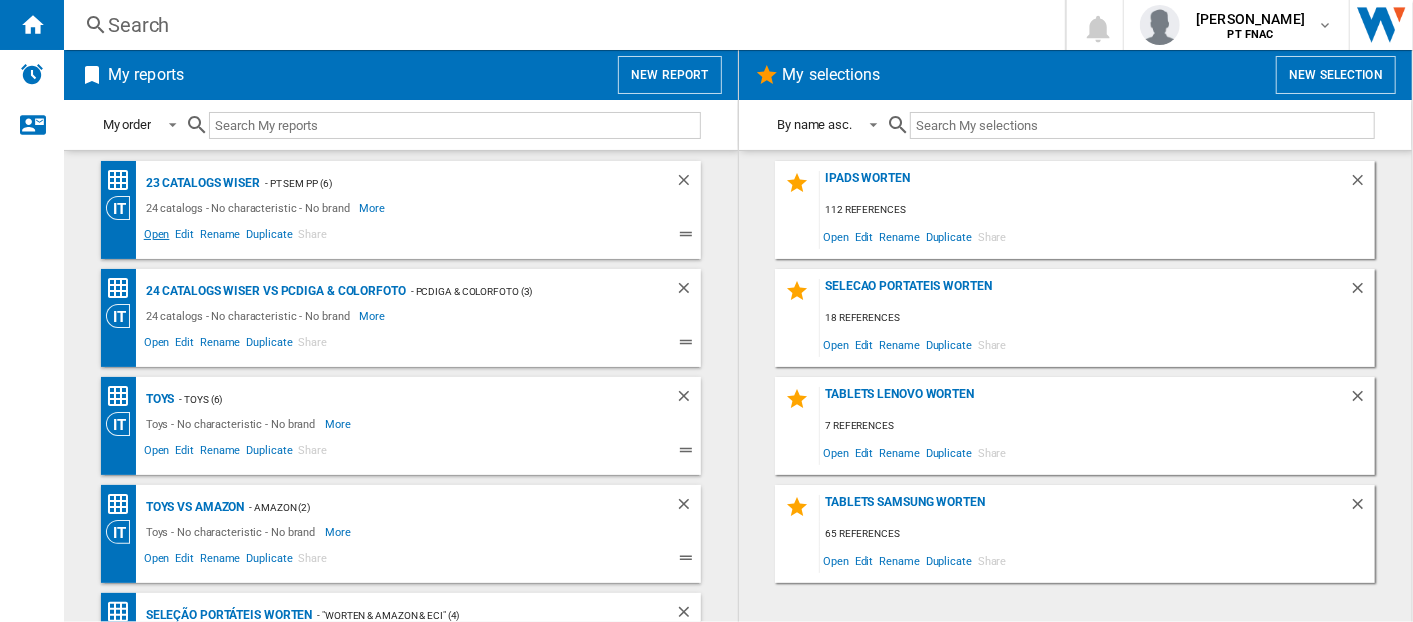 click on "Open" 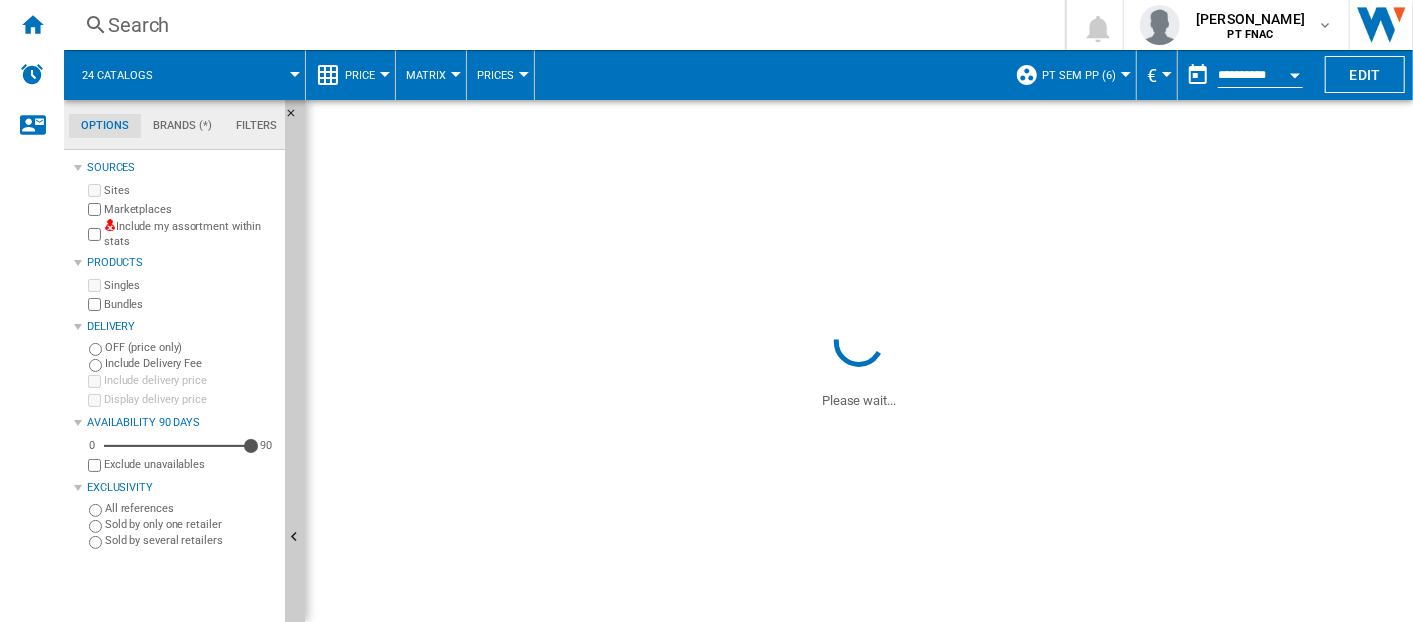 click on "Search" at bounding box center (560, 25) 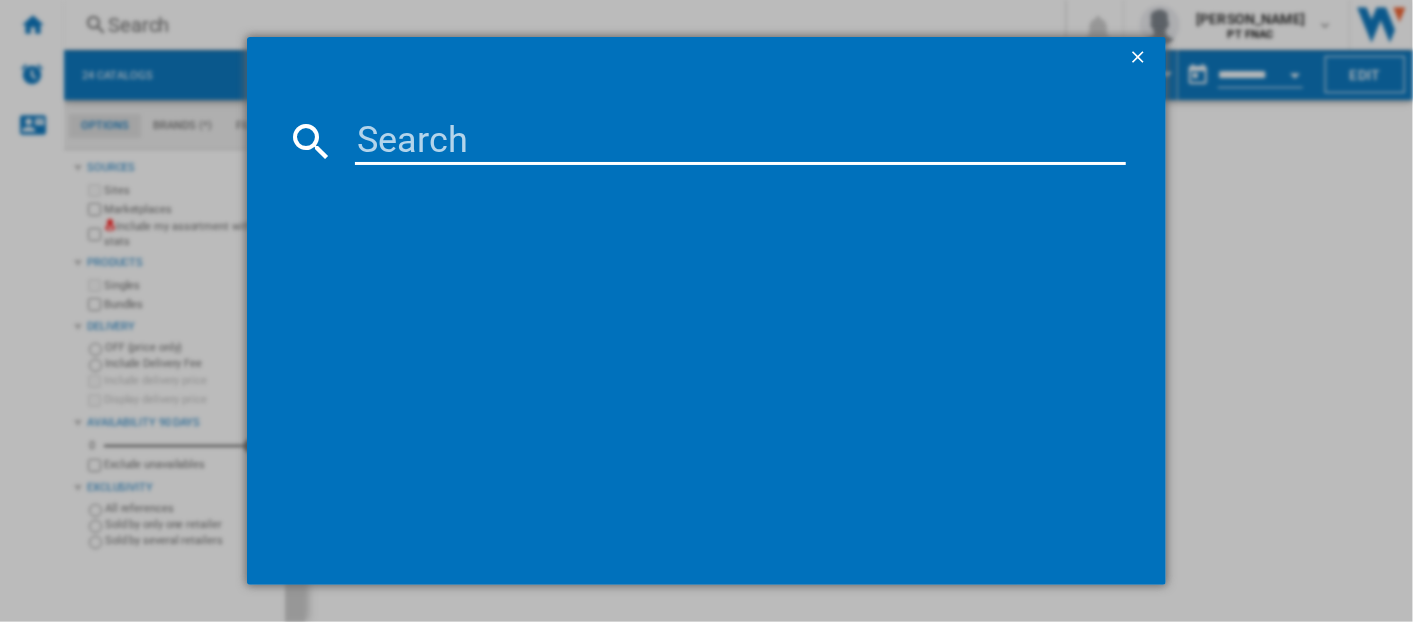 click at bounding box center [740, 141] 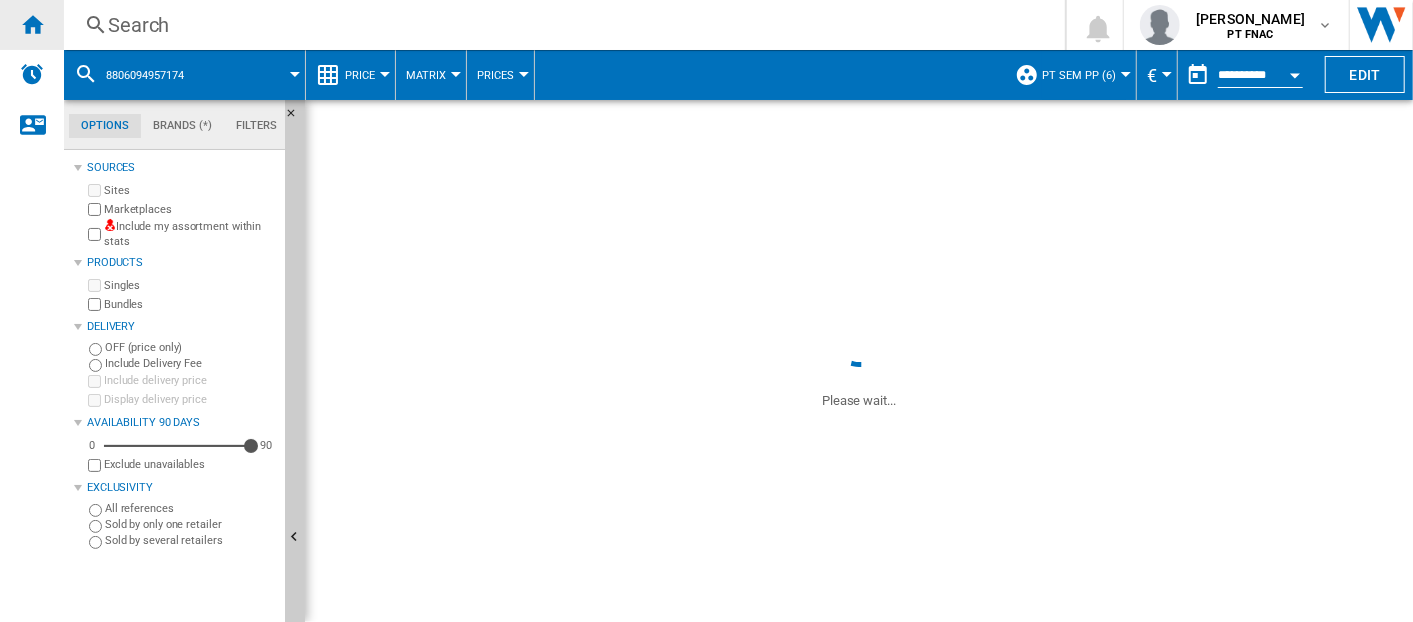 click at bounding box center [32, 24] 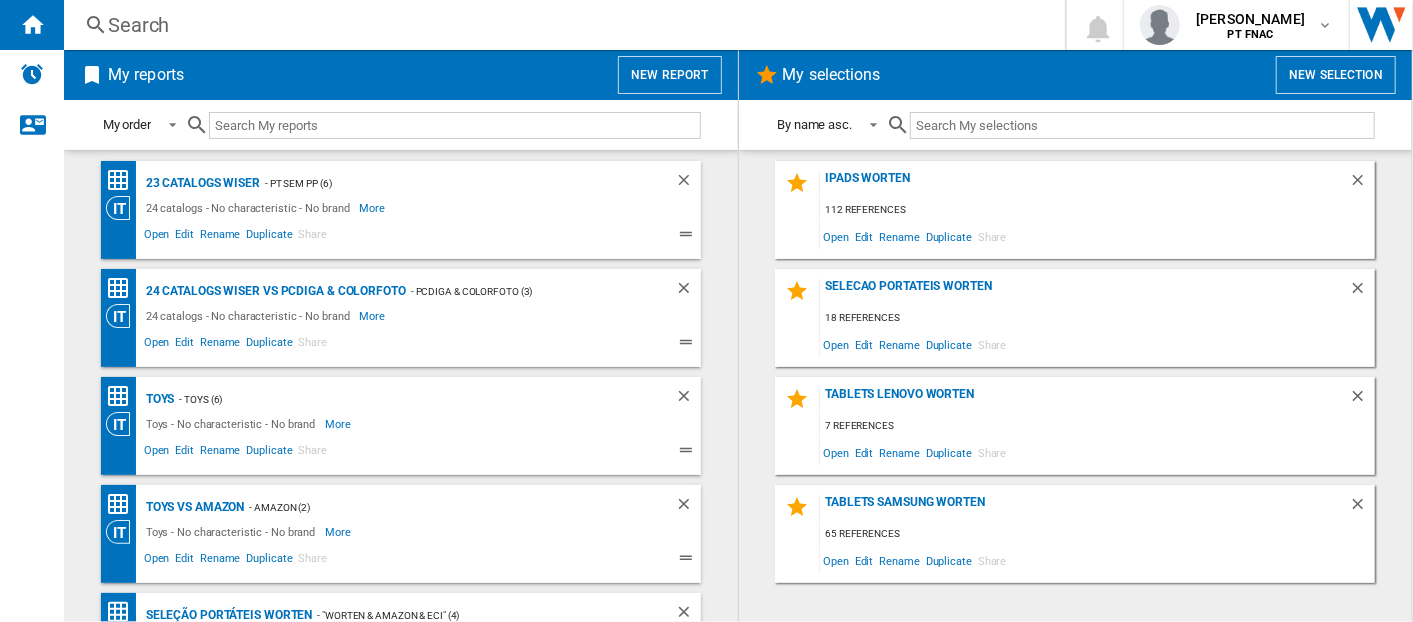 click on "Search" at bounding box center [560, 25] 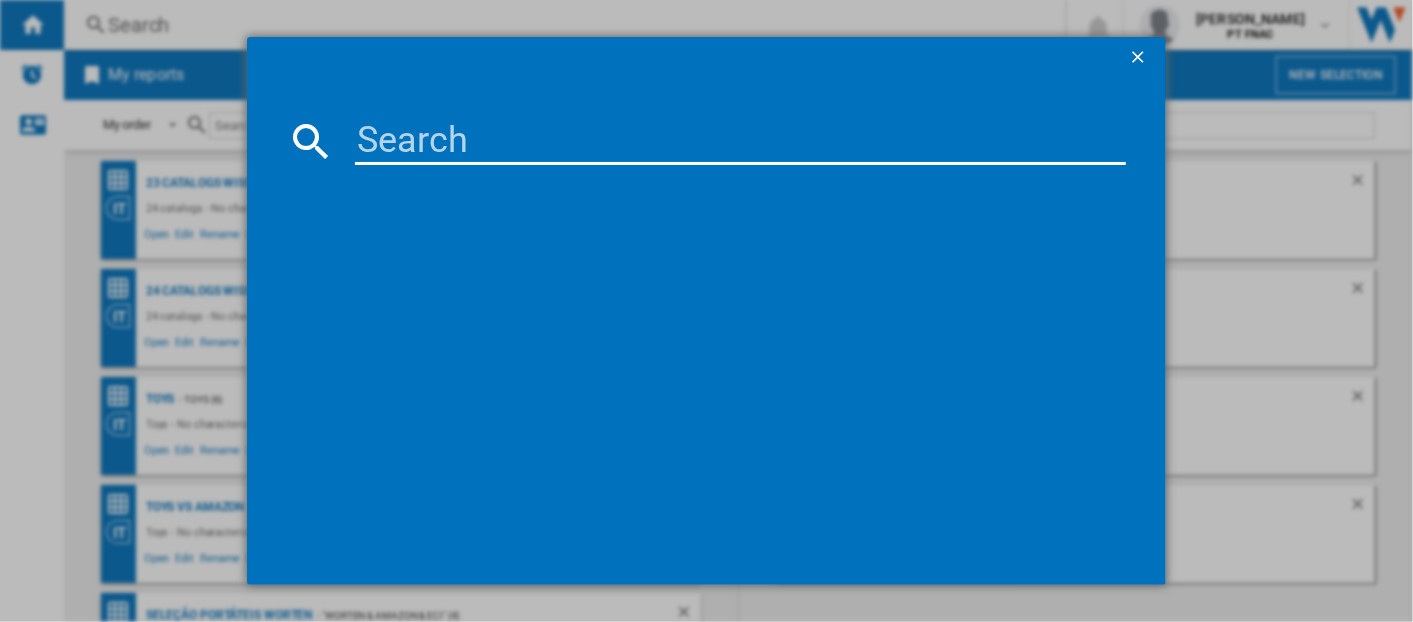 click at bounding box center [740, 141] 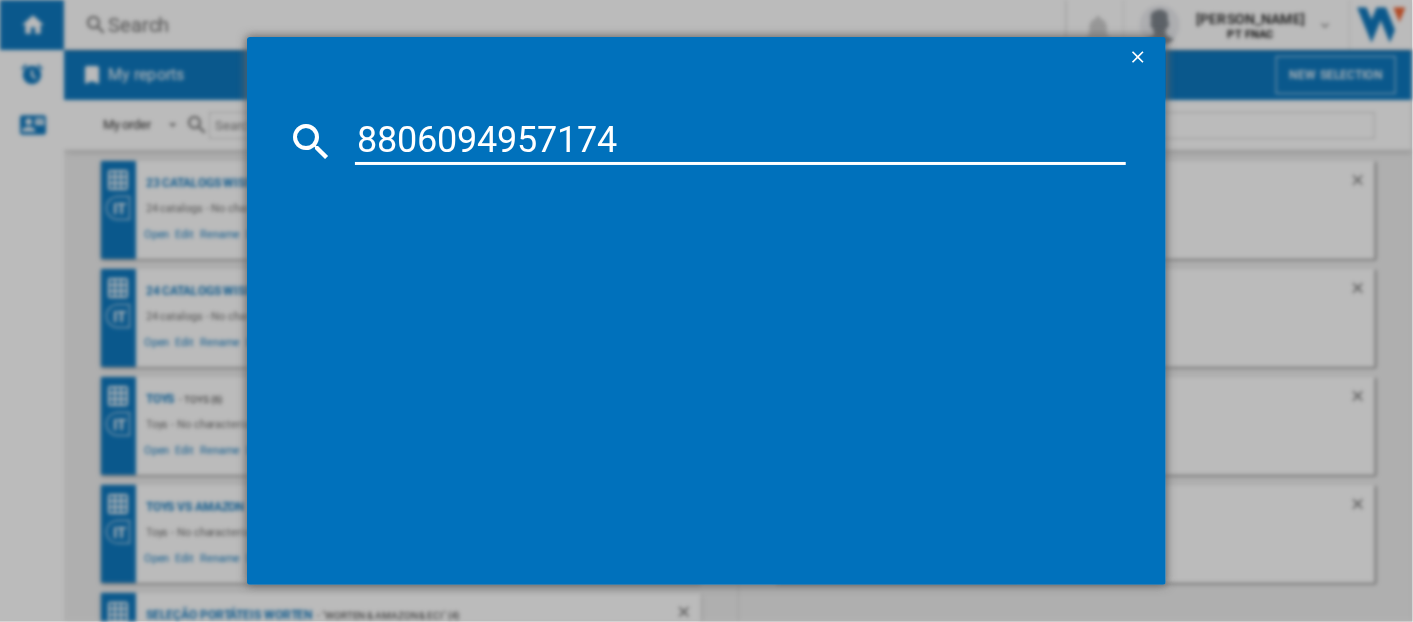 type on "8806094957174" 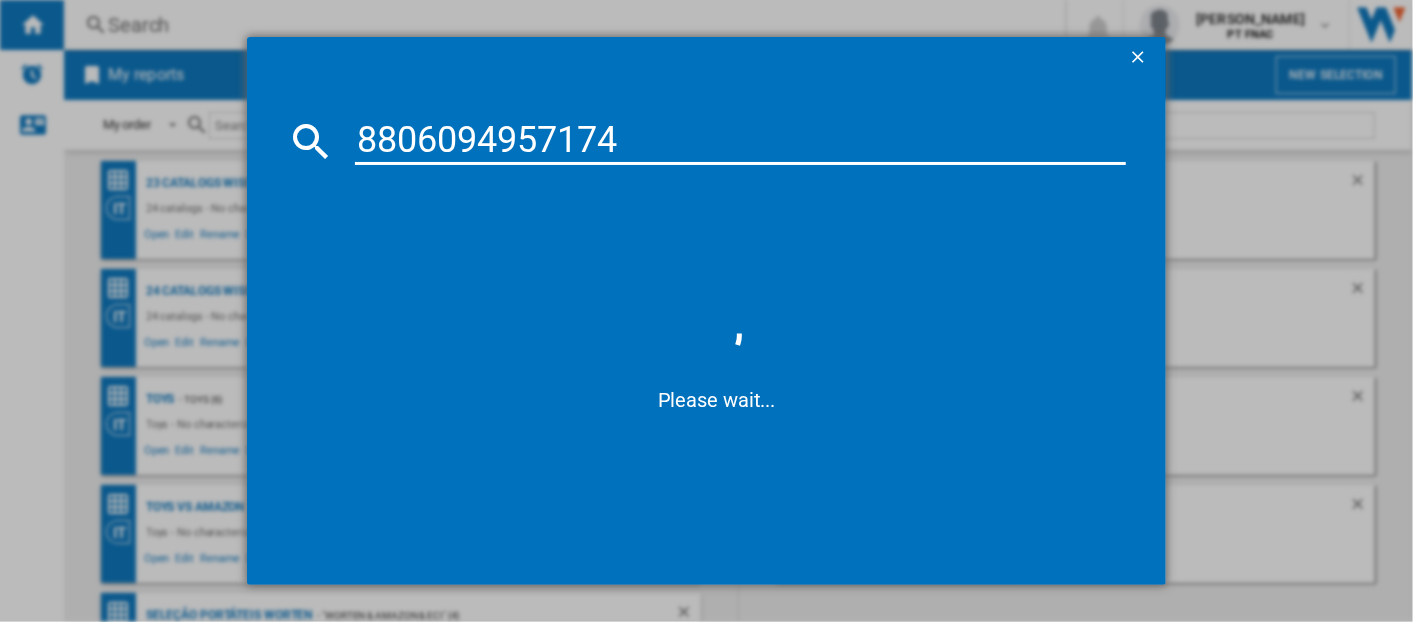 click at bounding box center [1140, 59] 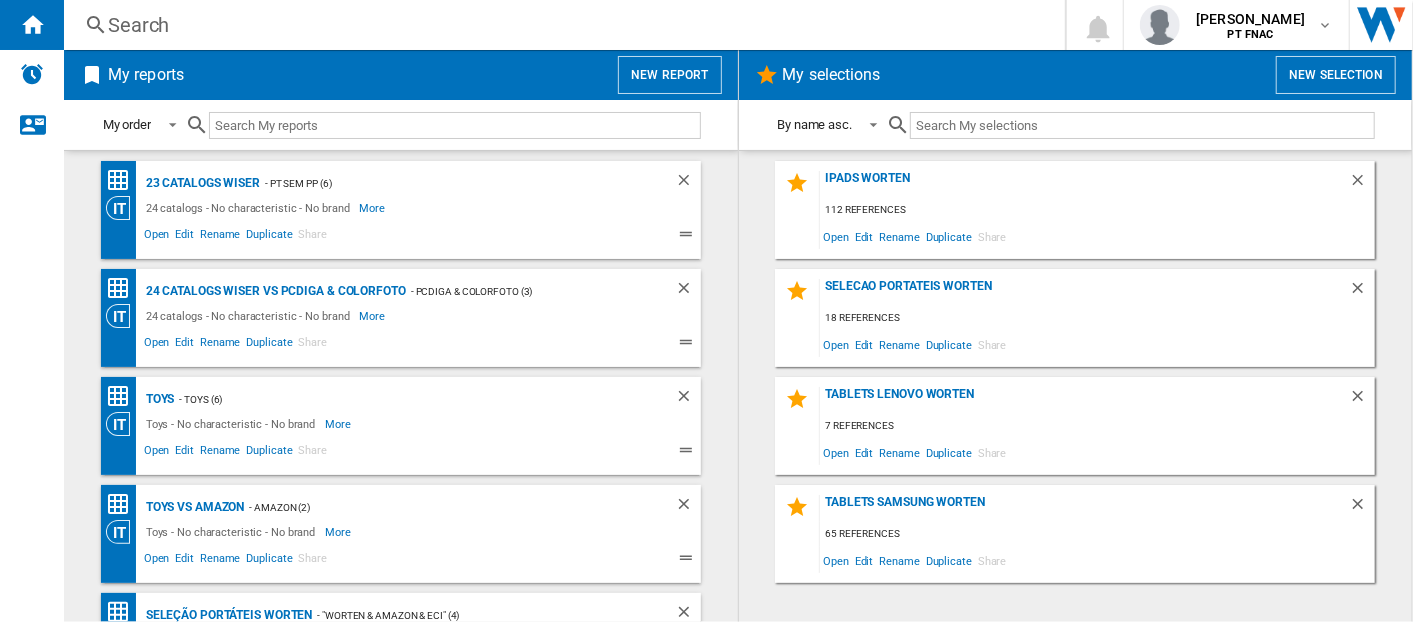 click at bounding box center (197, 125) 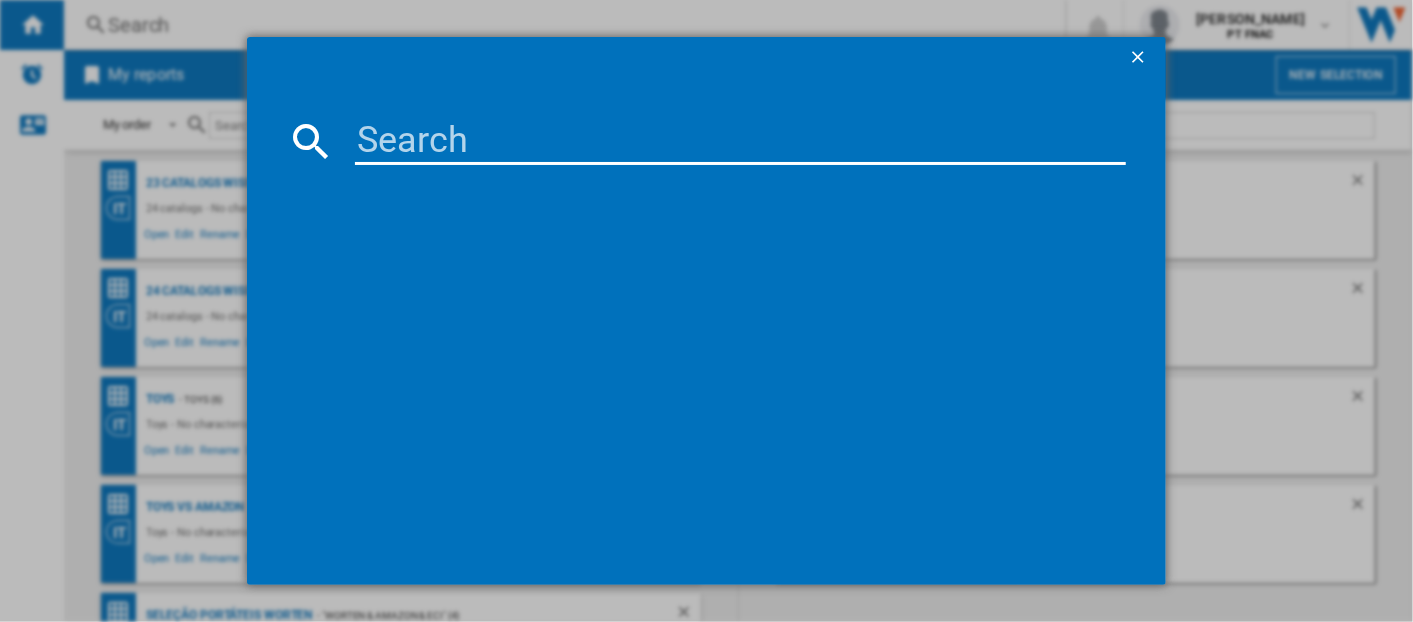click at bounding box center (740, 141) 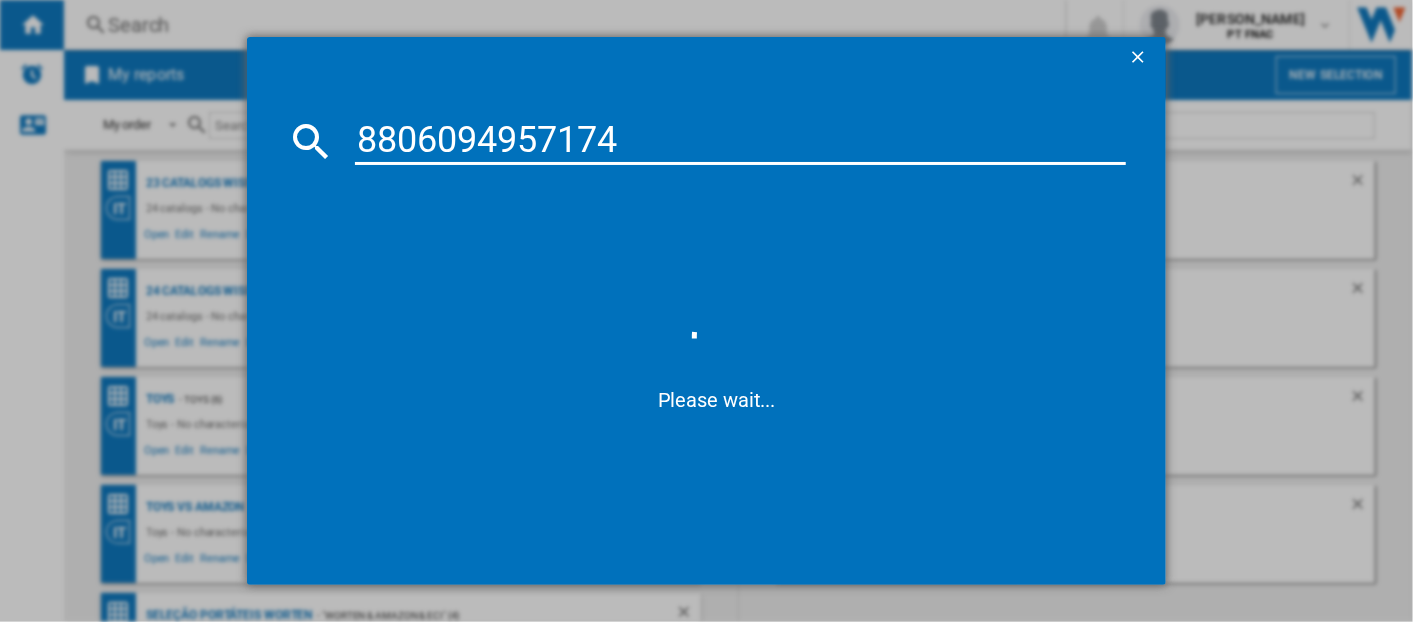 drag, startPoint x: 631, startPoint y: 138, endPoint x: 280, endPoint y: 160, distance: 351.68878 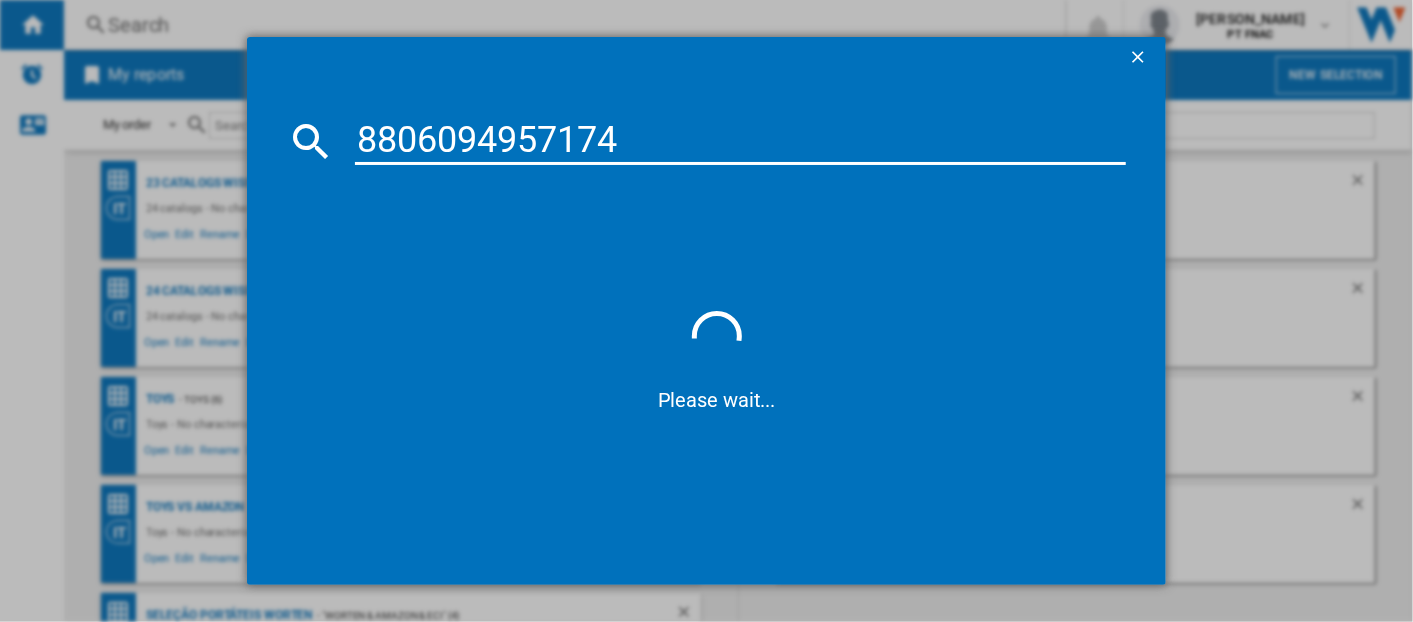 paste on "005125171118" 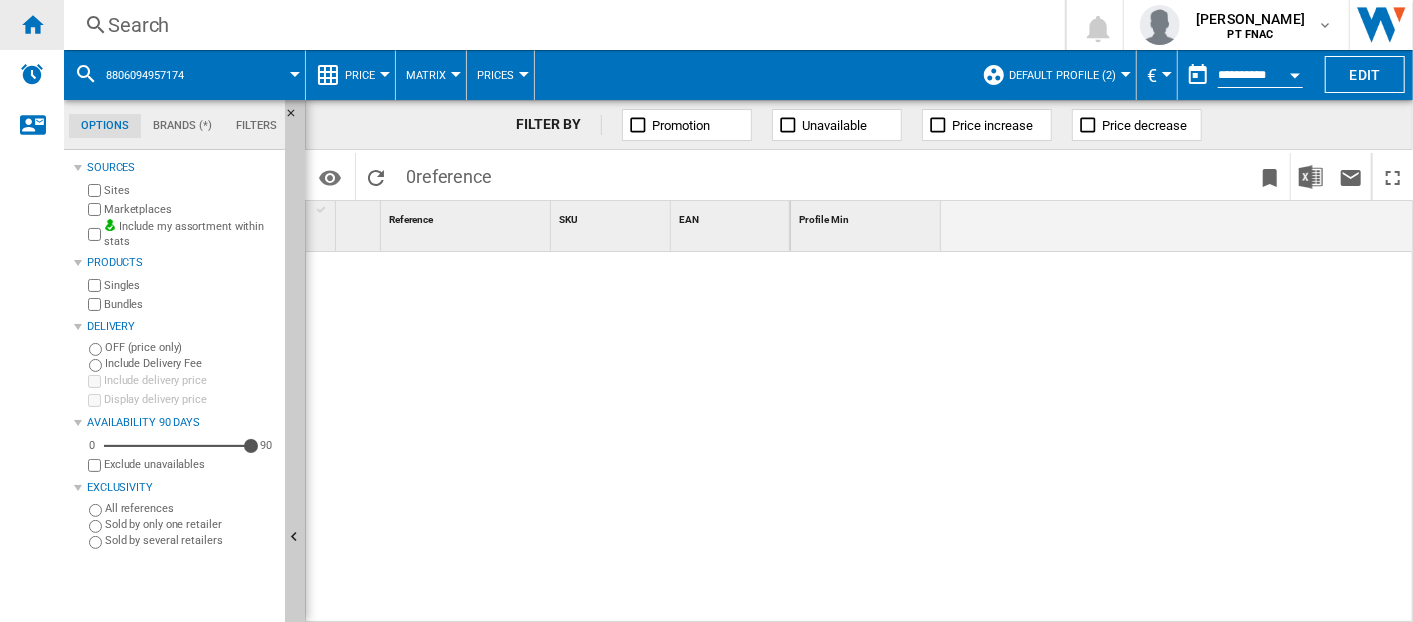 click at bounding box center (32, 24) 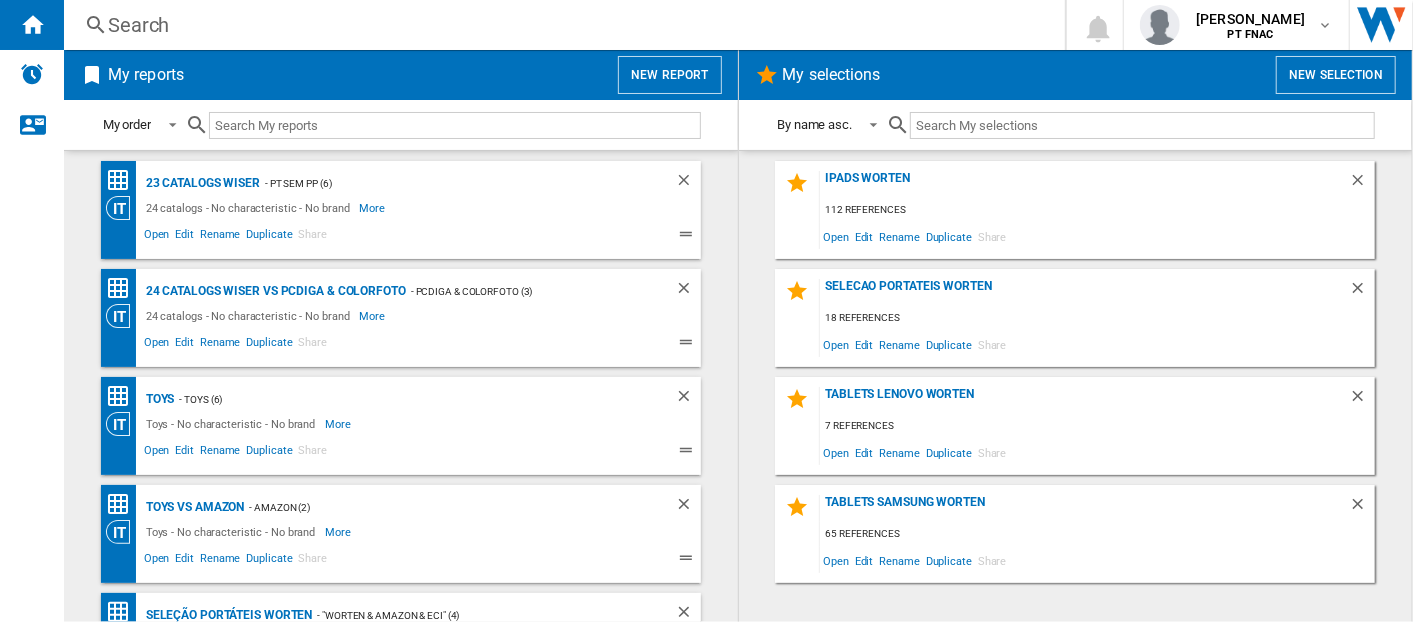click on "Search" at bounding box center (560, 25) 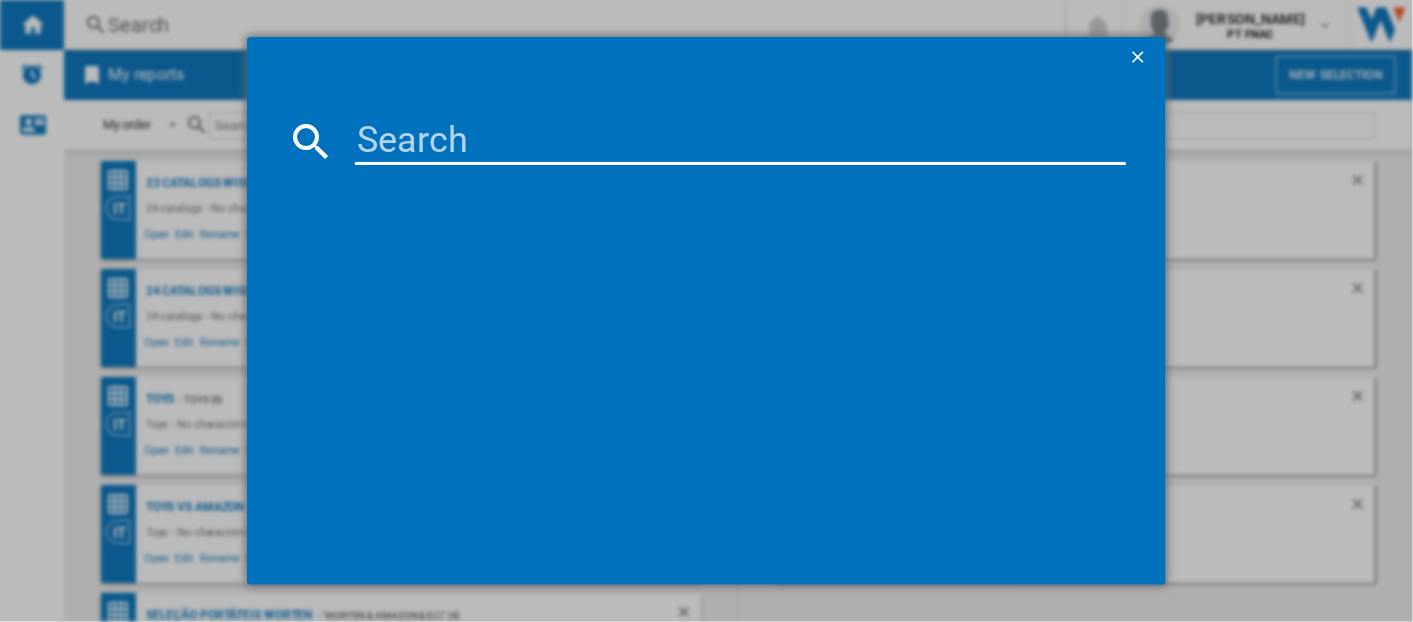 click at bounding box center (740, 141) 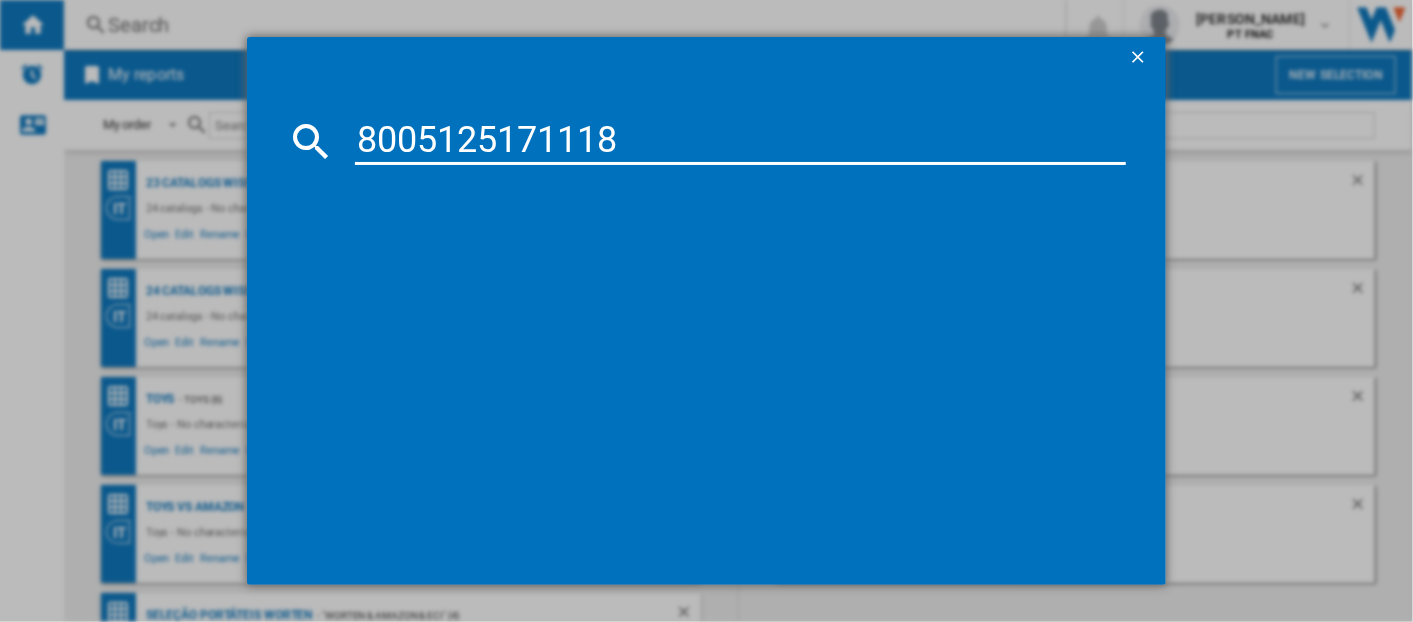 type on "8005125171118" 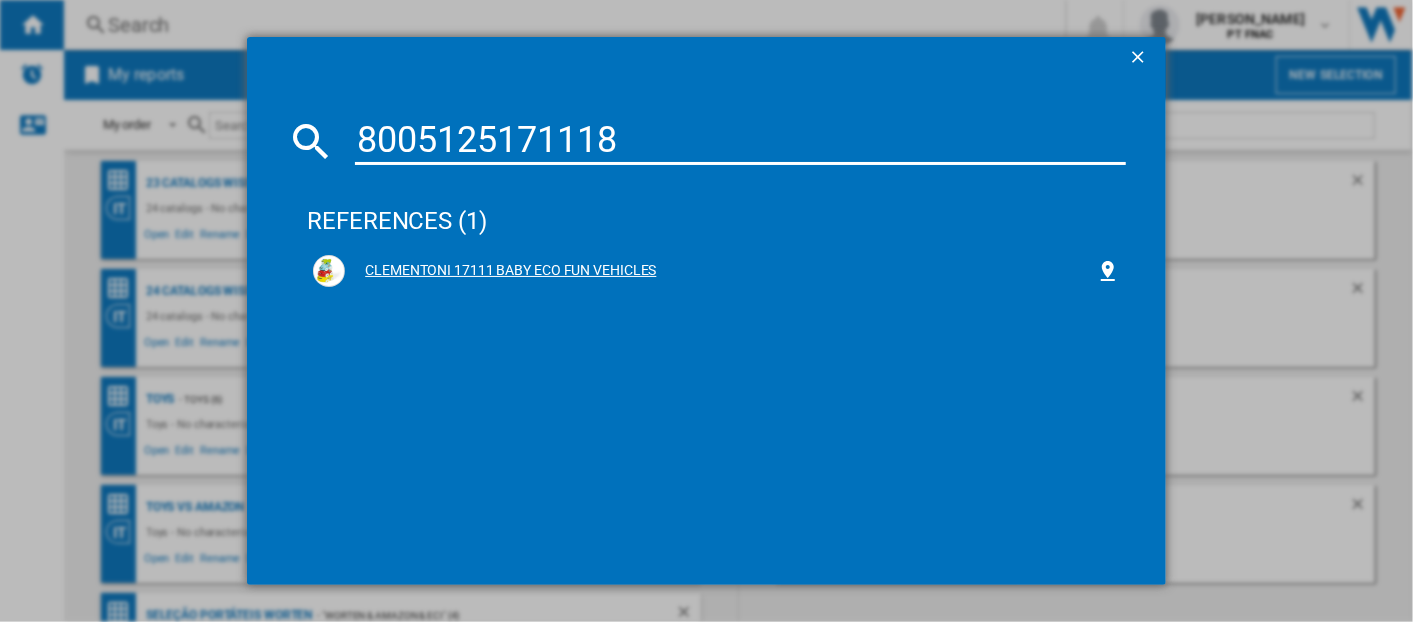 click on "CLEMENTONI 17111 BABY ECO FUN VEHICLES" at bounding box center [720, 271] 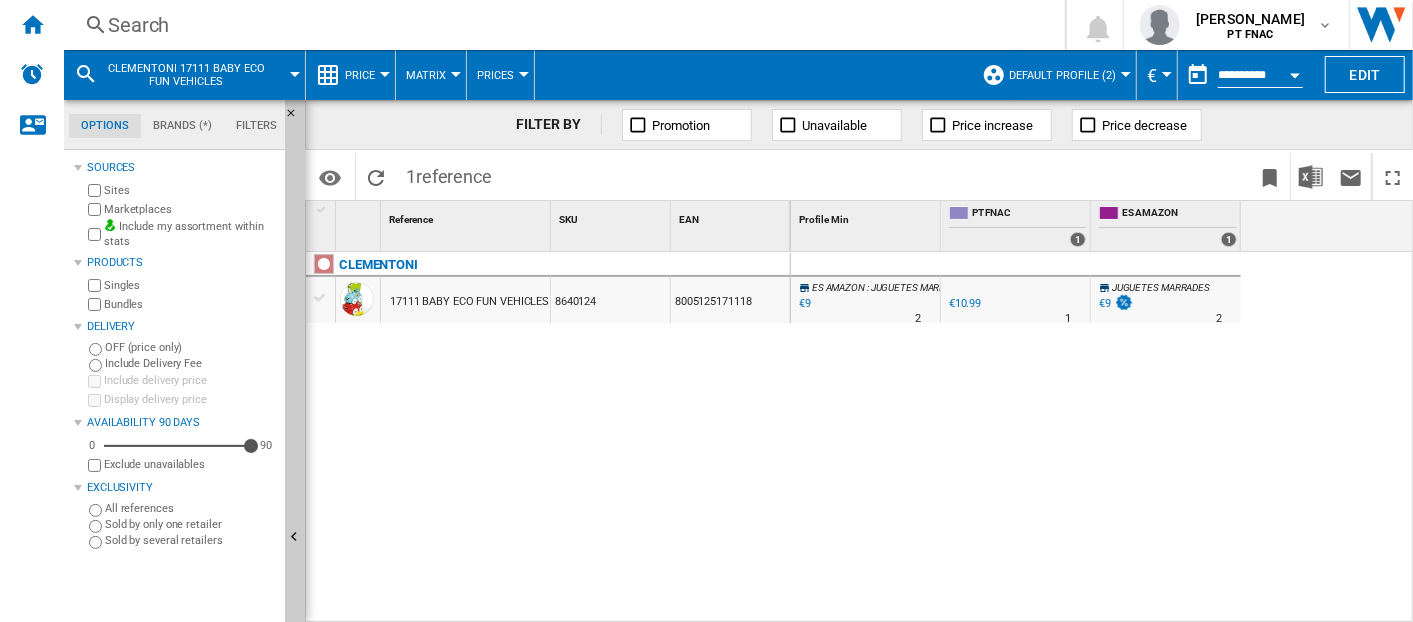 click on "Search" at bounding box center (560, 25) 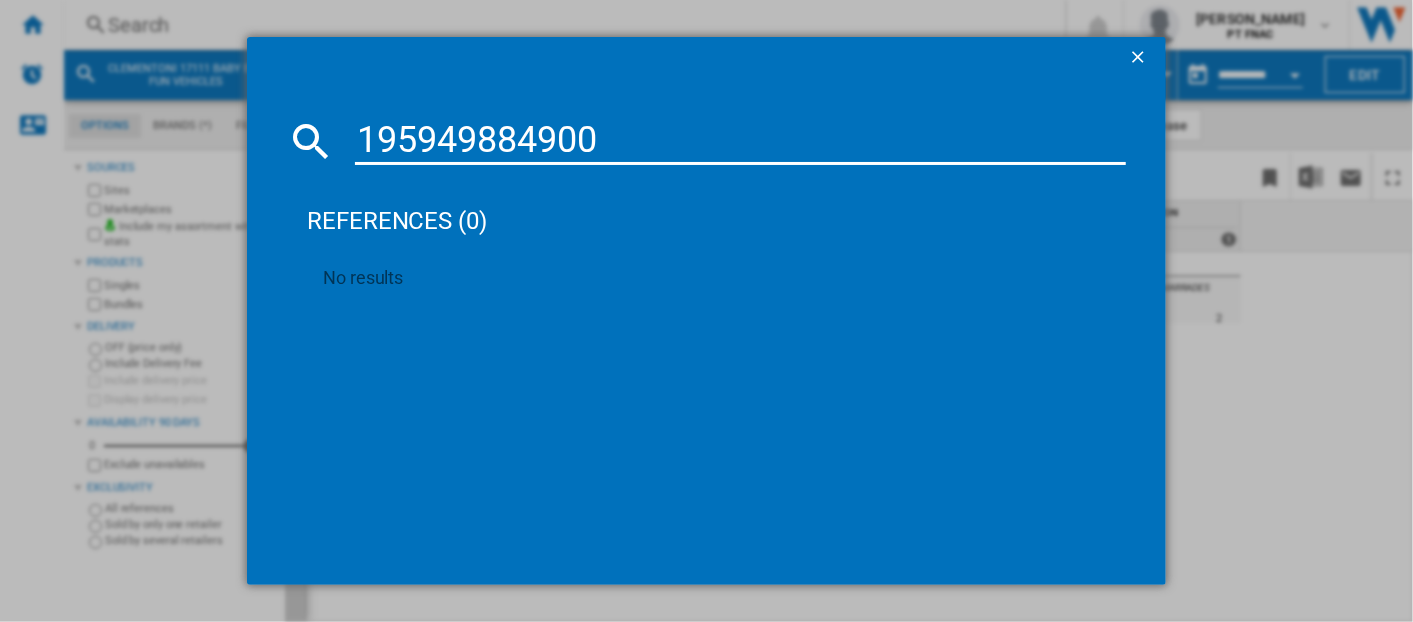 click on "195949884900" at bounding box center (740, 141) 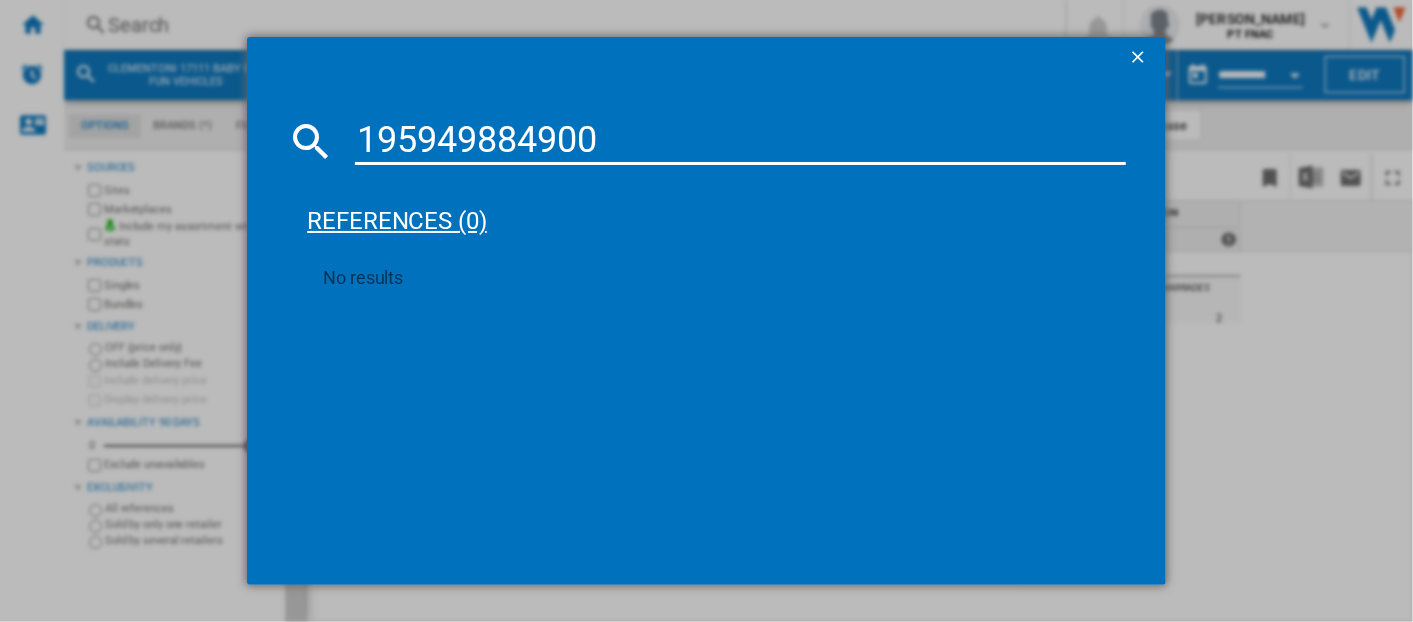 type on "0195949884900" 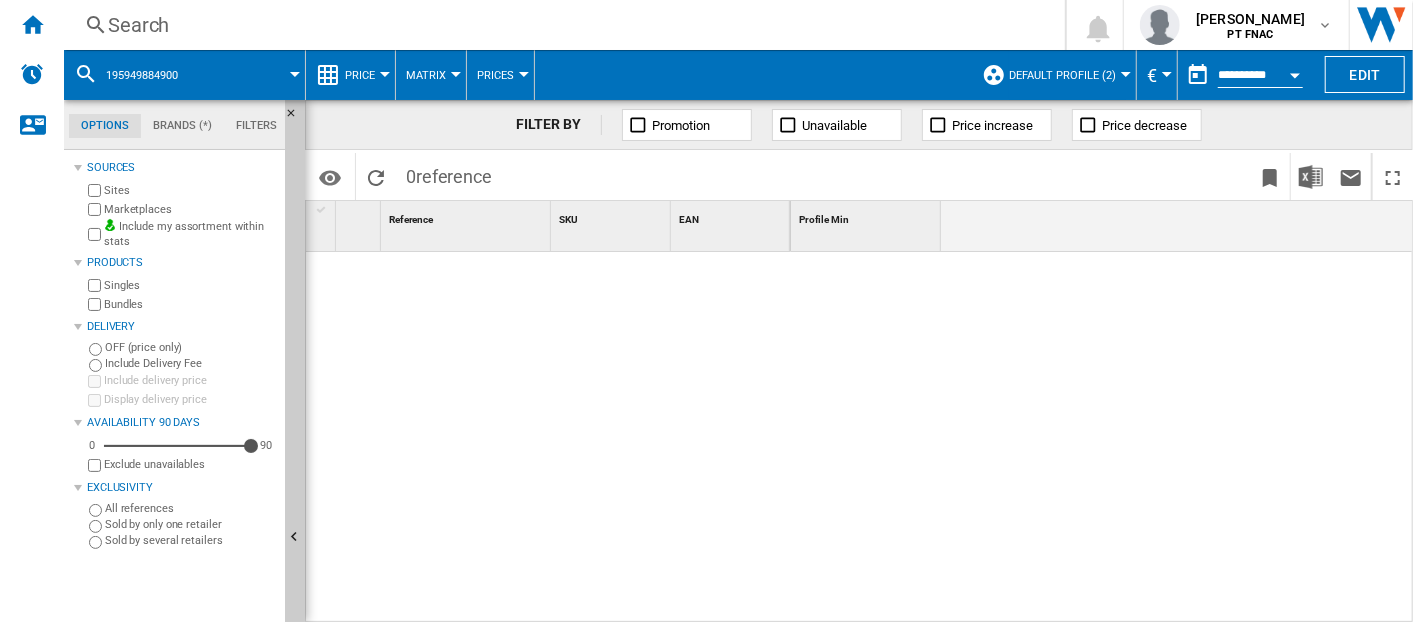 click on "Search" at bounding box center (560, 25) 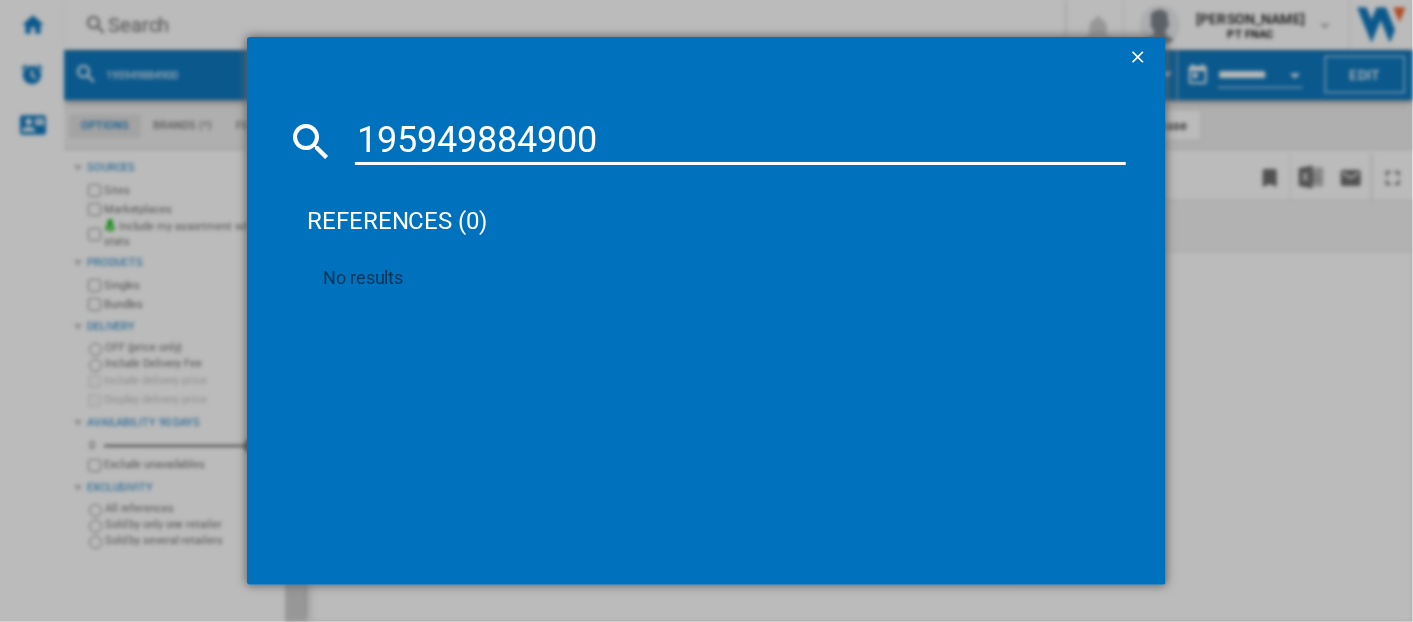 click on "195949884900" at bounding box center [740, 141] 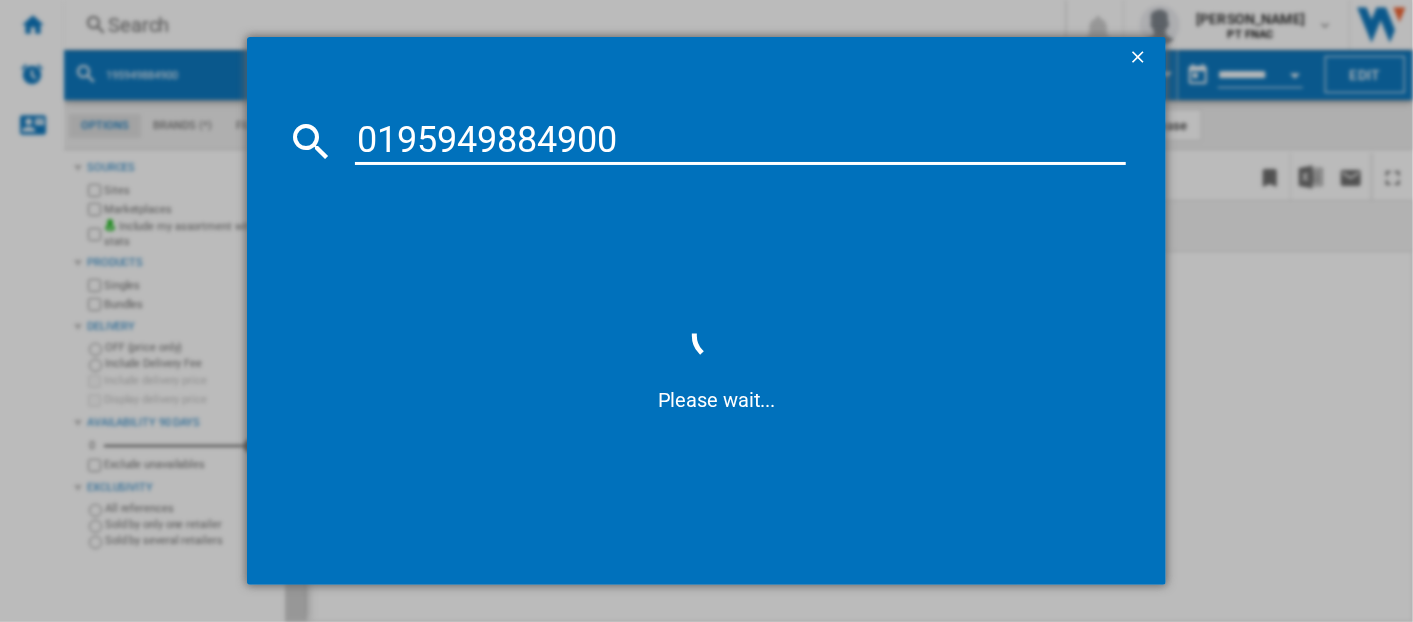 click on "0195949884900" at bounding box center [740, 141] 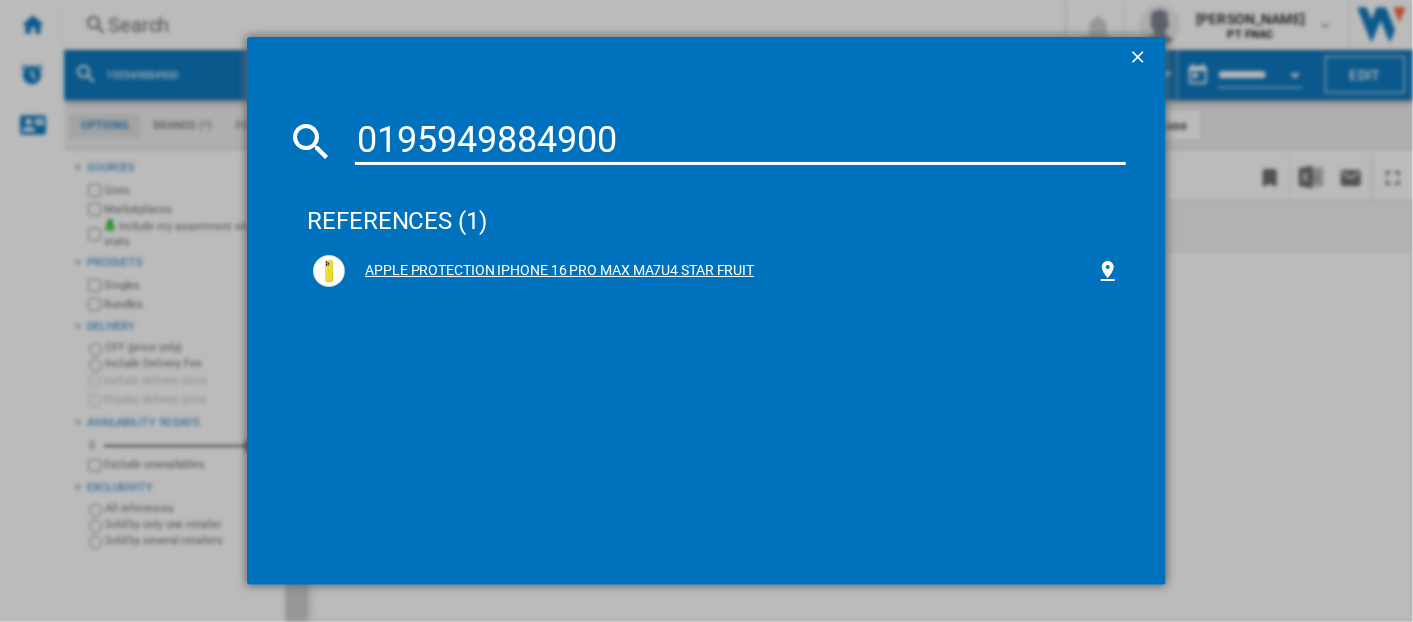 type on "0195949884900" 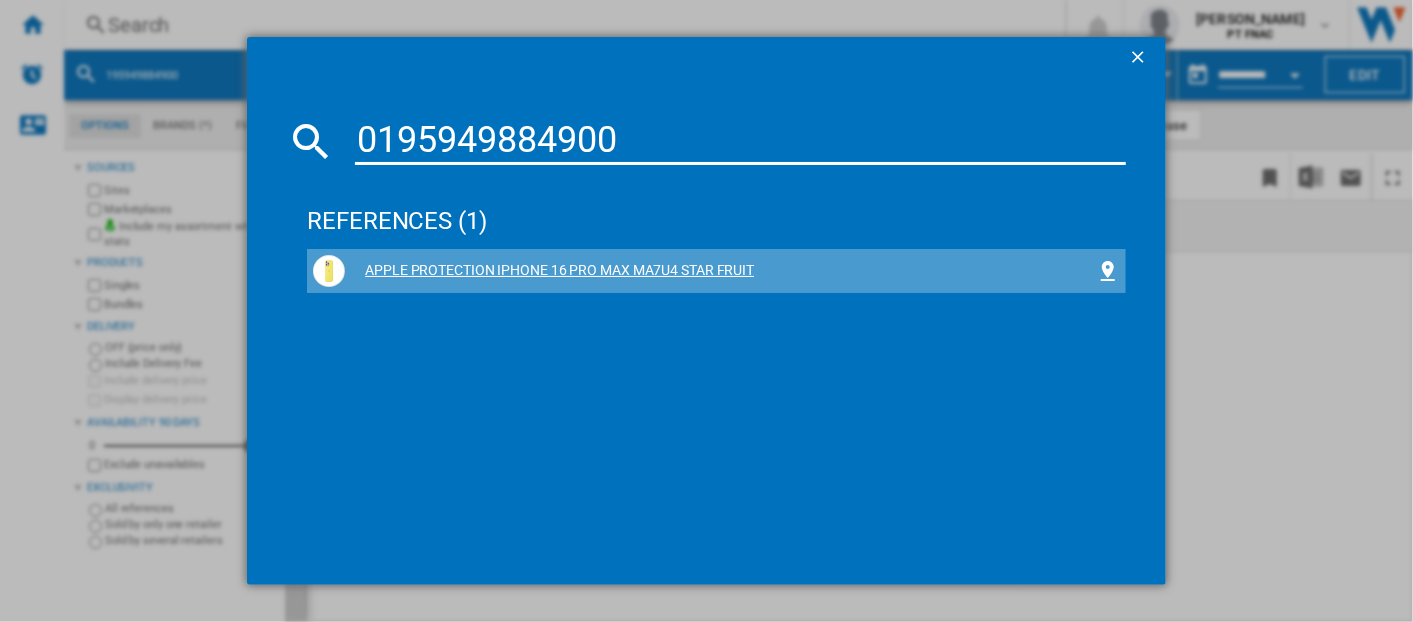 click on "APPLE PROTECTION IPHONE 16 PRO MAX MA7U4 STAR FRUIT" at bounding box center [720, 271] 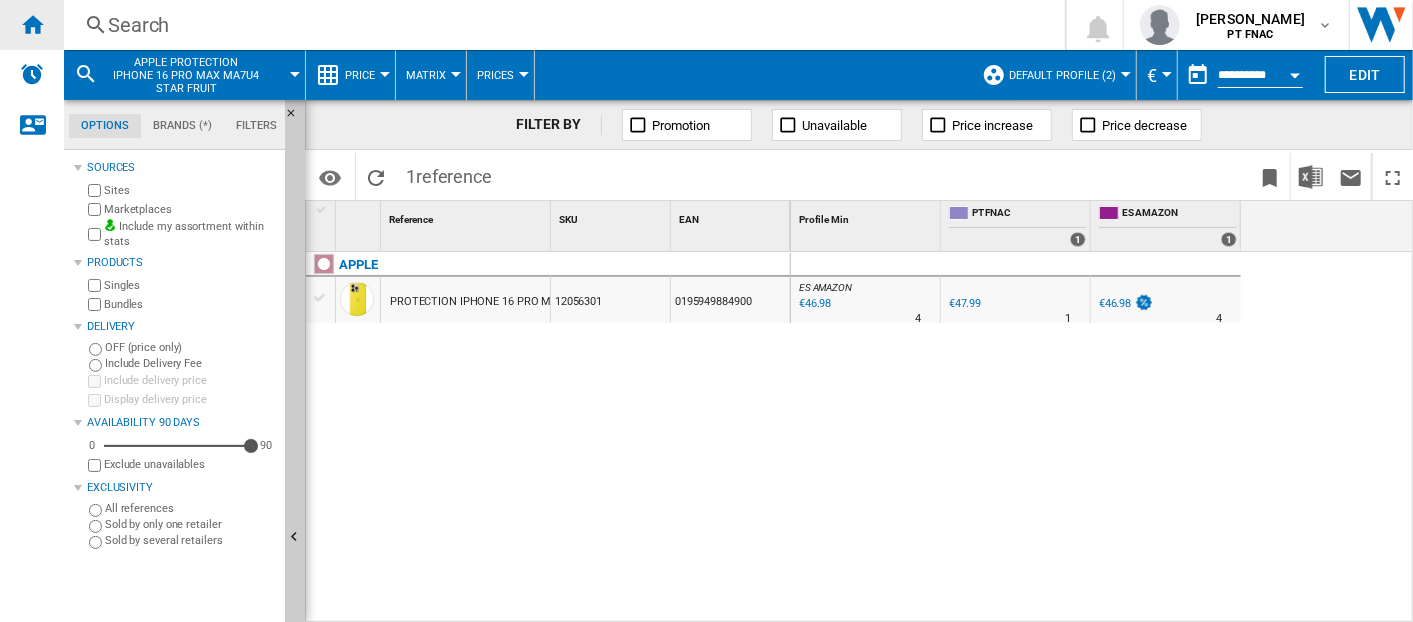 click at bounding box center [32, 24] 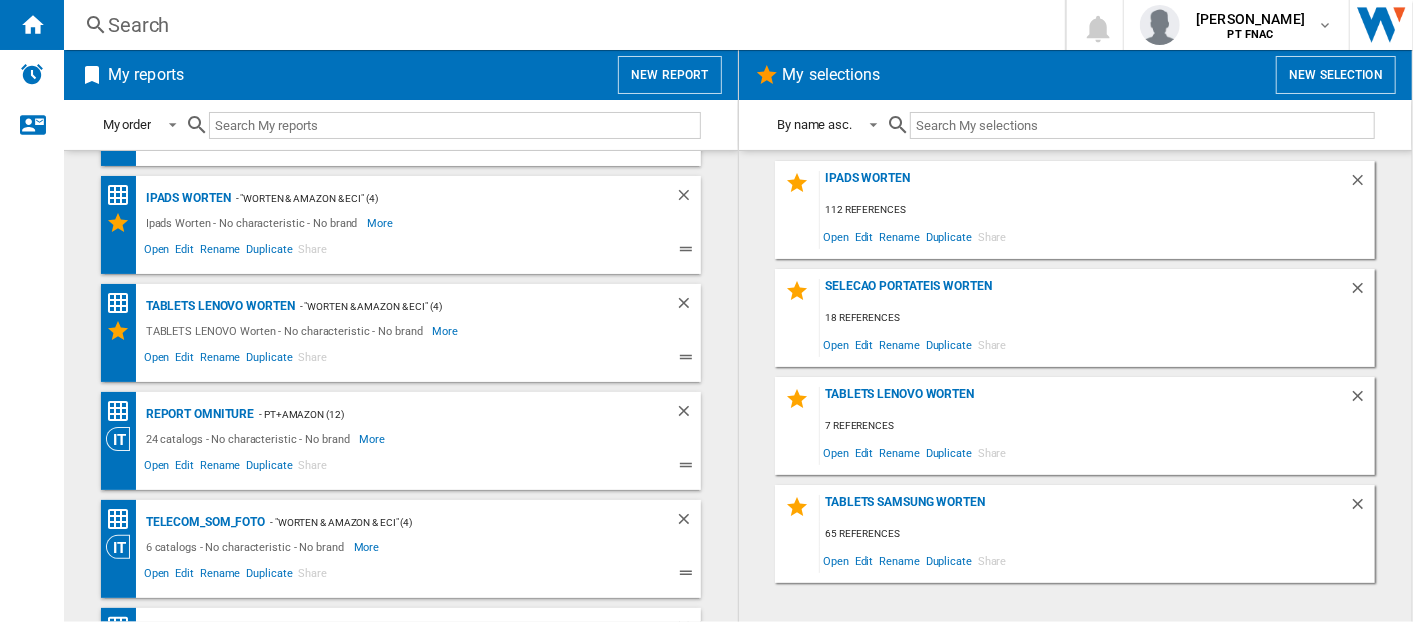scroll, scrollTop: 666, scrollLeft: 0, axis: vertical 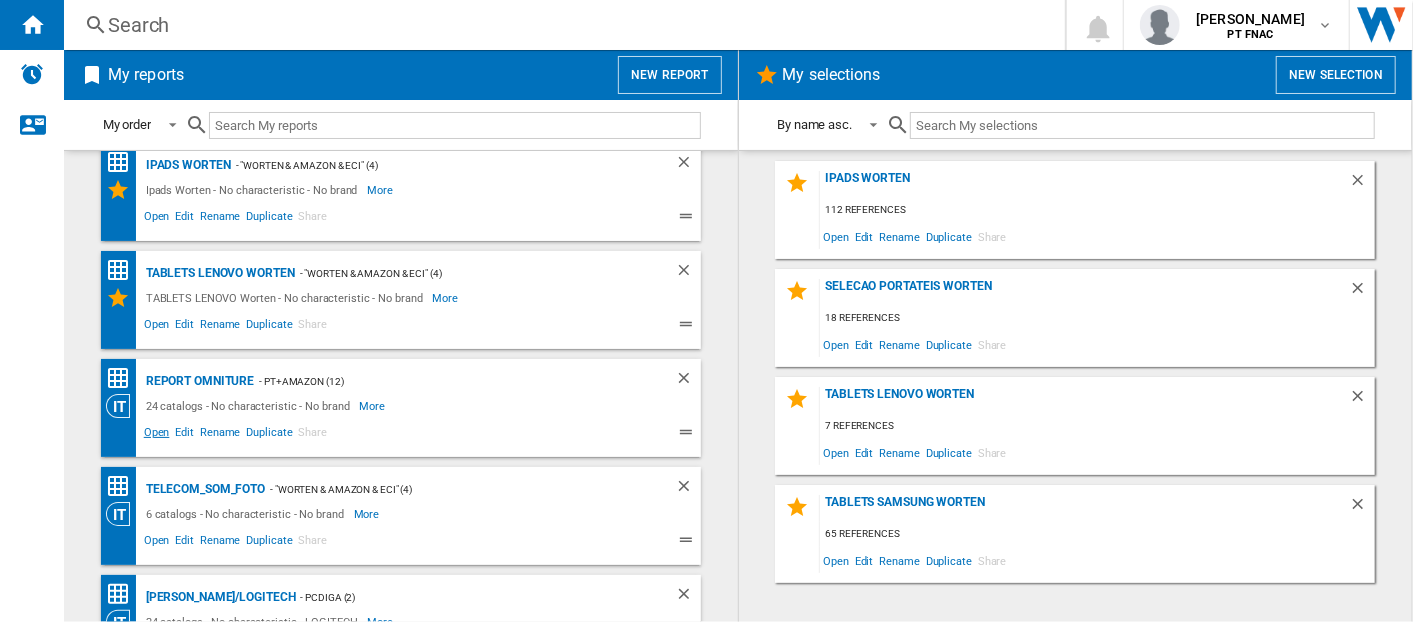 click on "Open" 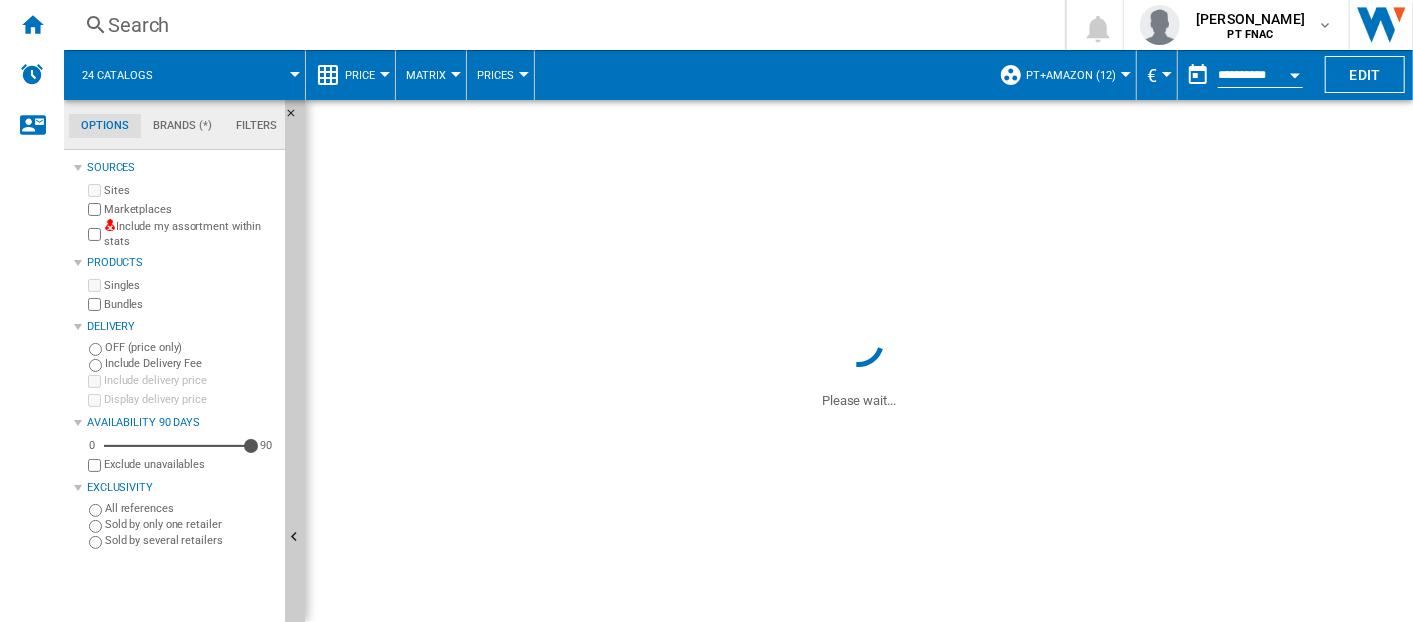 click at bounding box center [1126, 74] 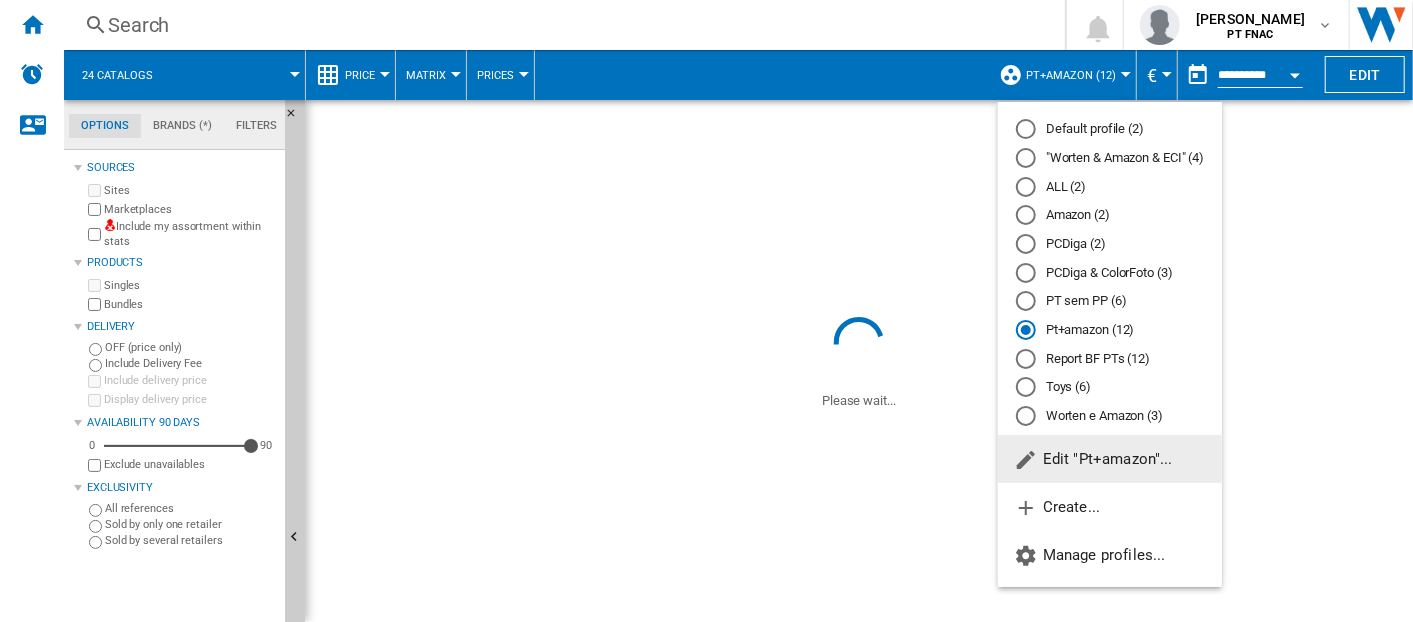 click at bounding box center (706, 311) 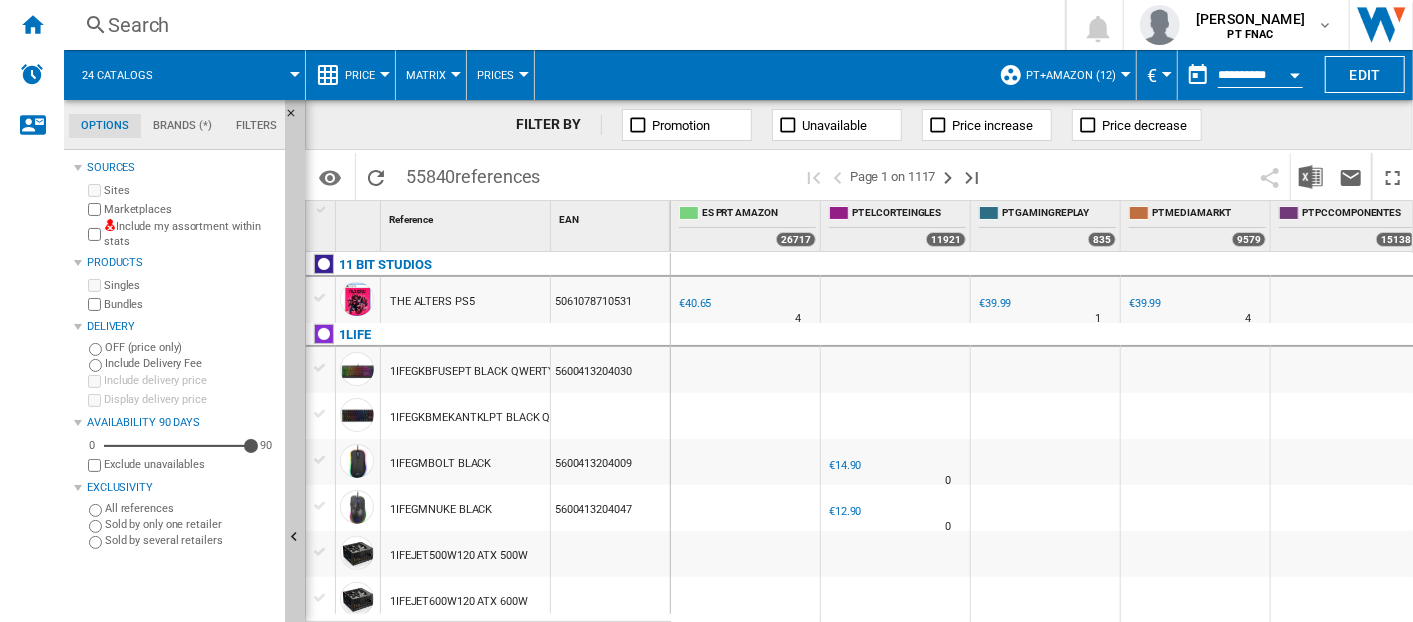 scroll, scrollTop: 0, scrollLeft: 444, axis: horizontal 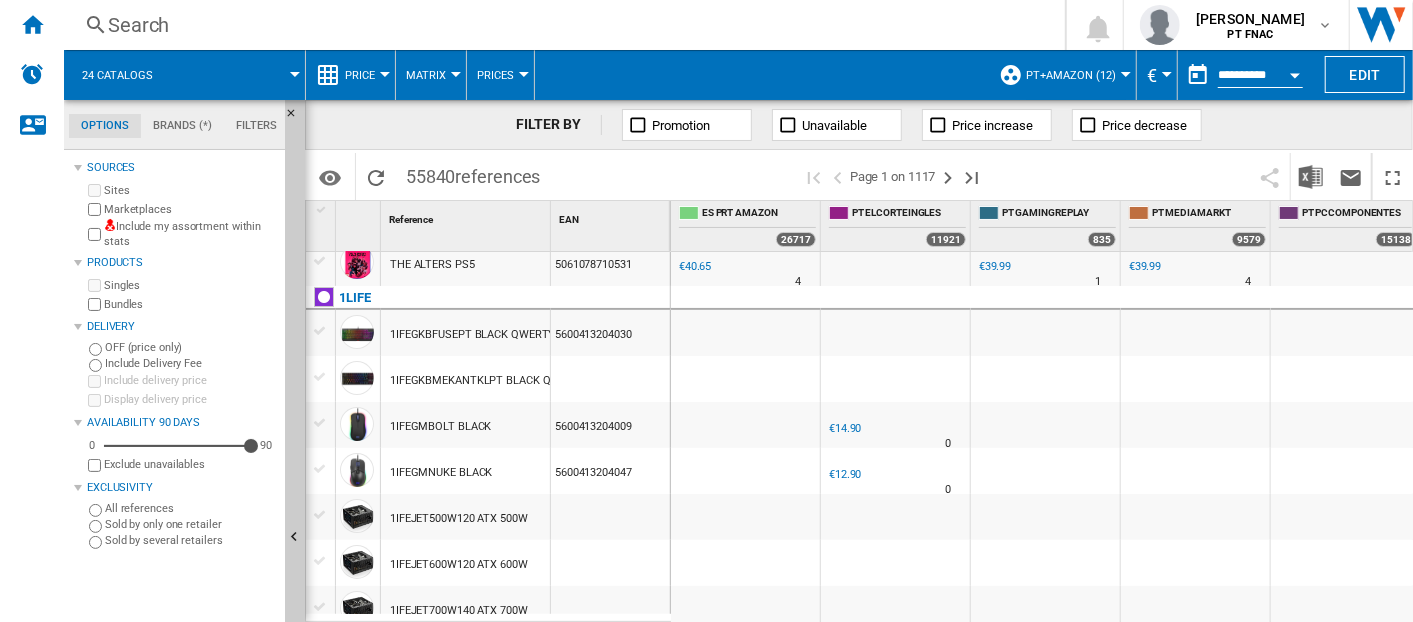 click on "EAN" at bounding box center [569, 219] 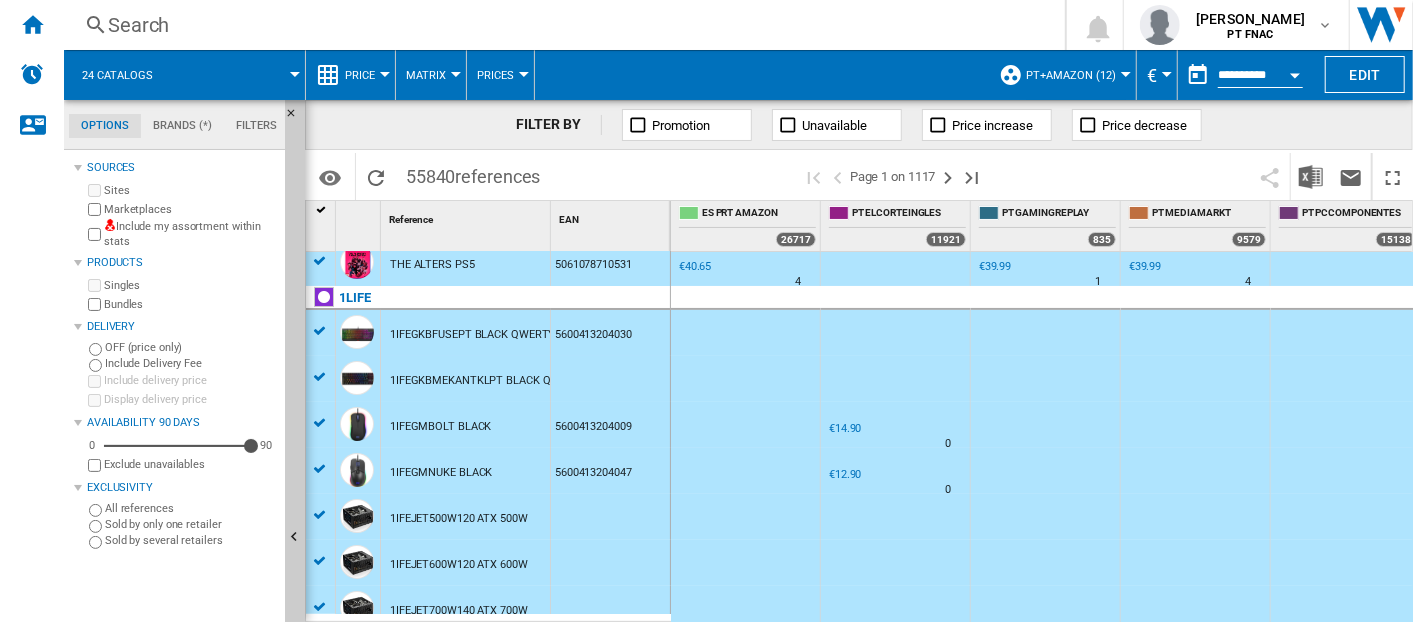 click at bounding box center [322, 210] 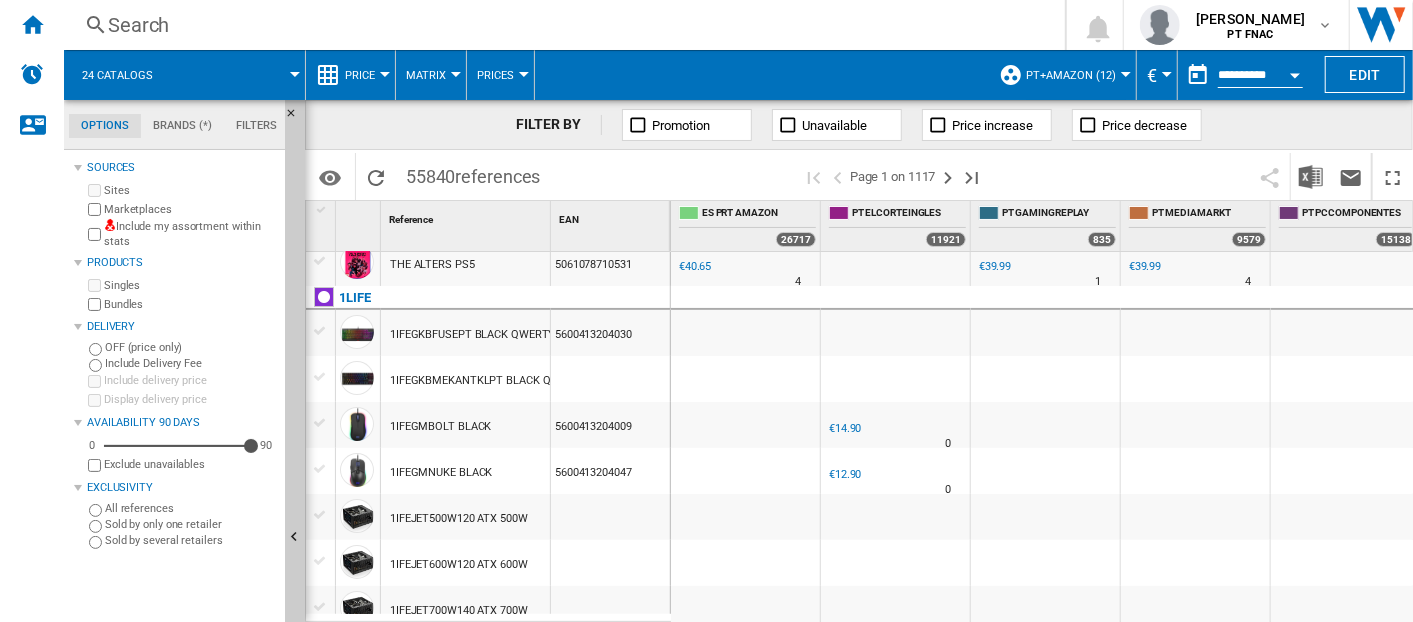 click on "EAN" at bounding box center [569, 219] 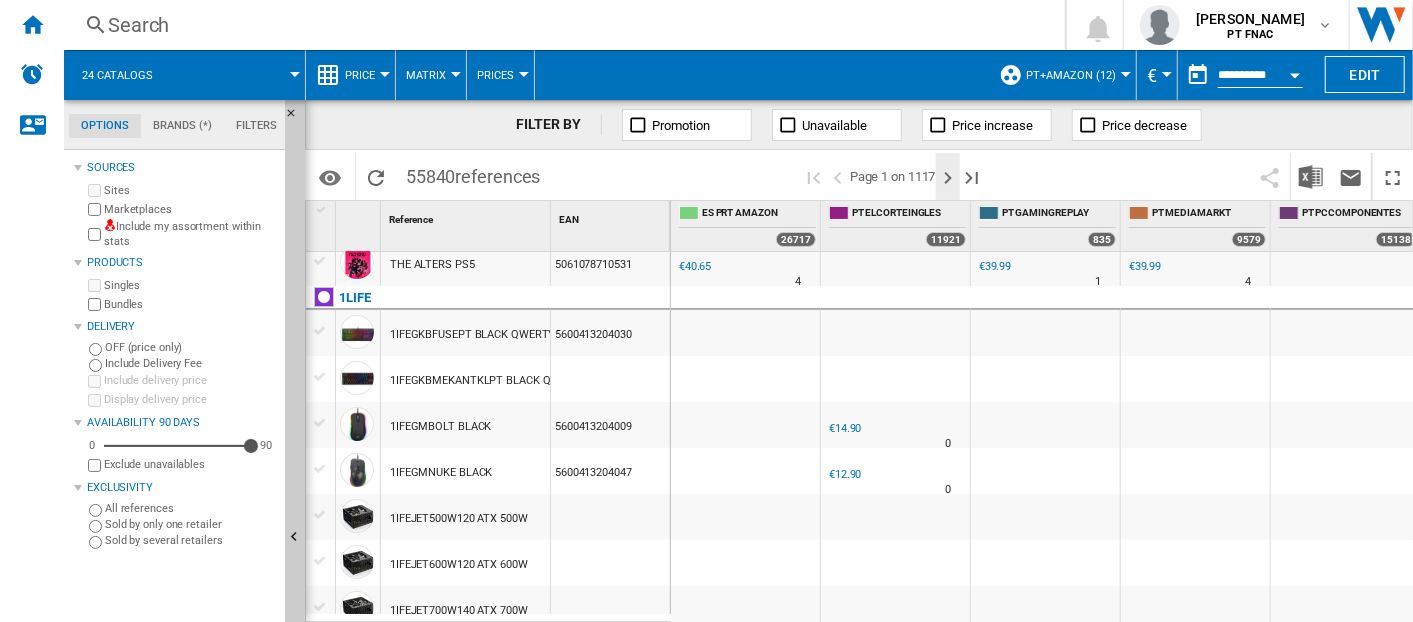 click at bounding box center (948, 178) 